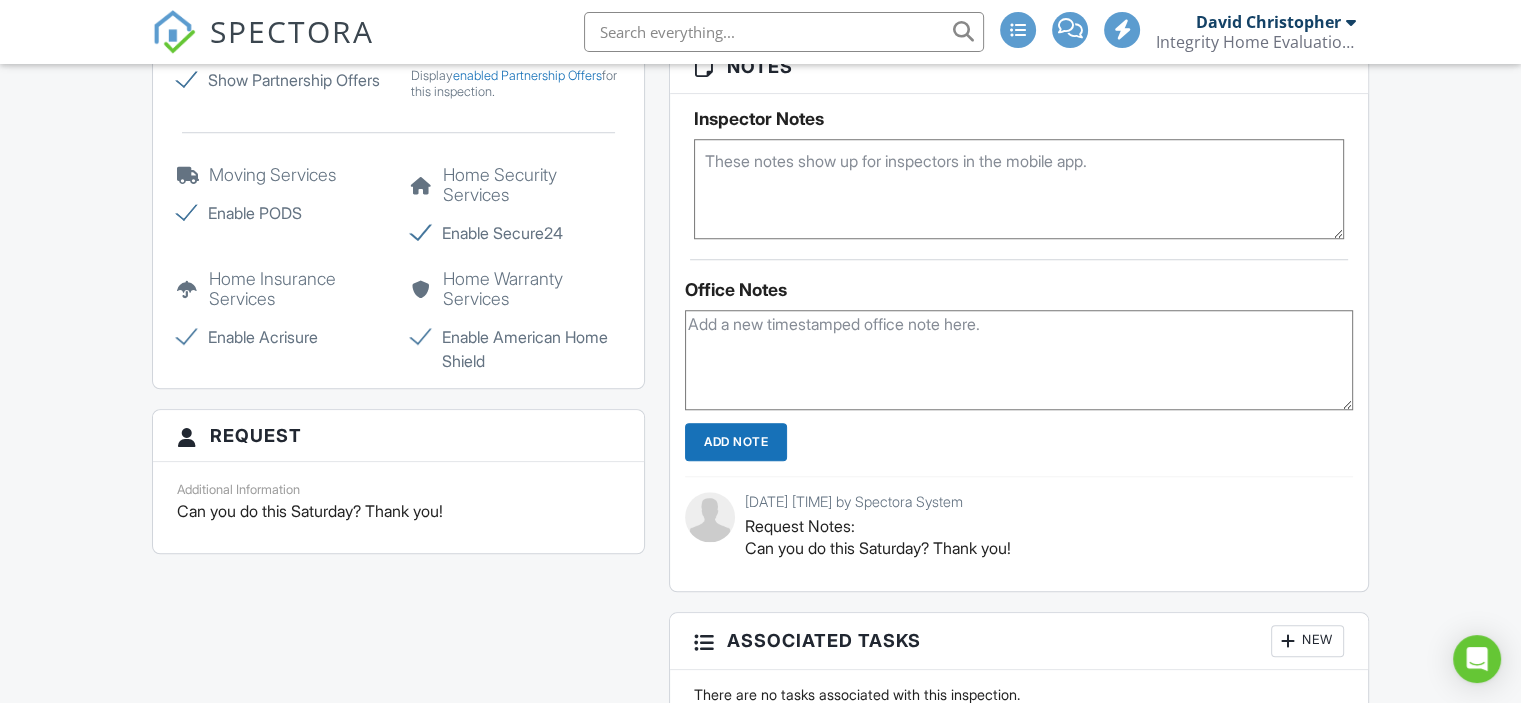 scroll, scrollTop: 0, scrollLeft: 0, axis: both 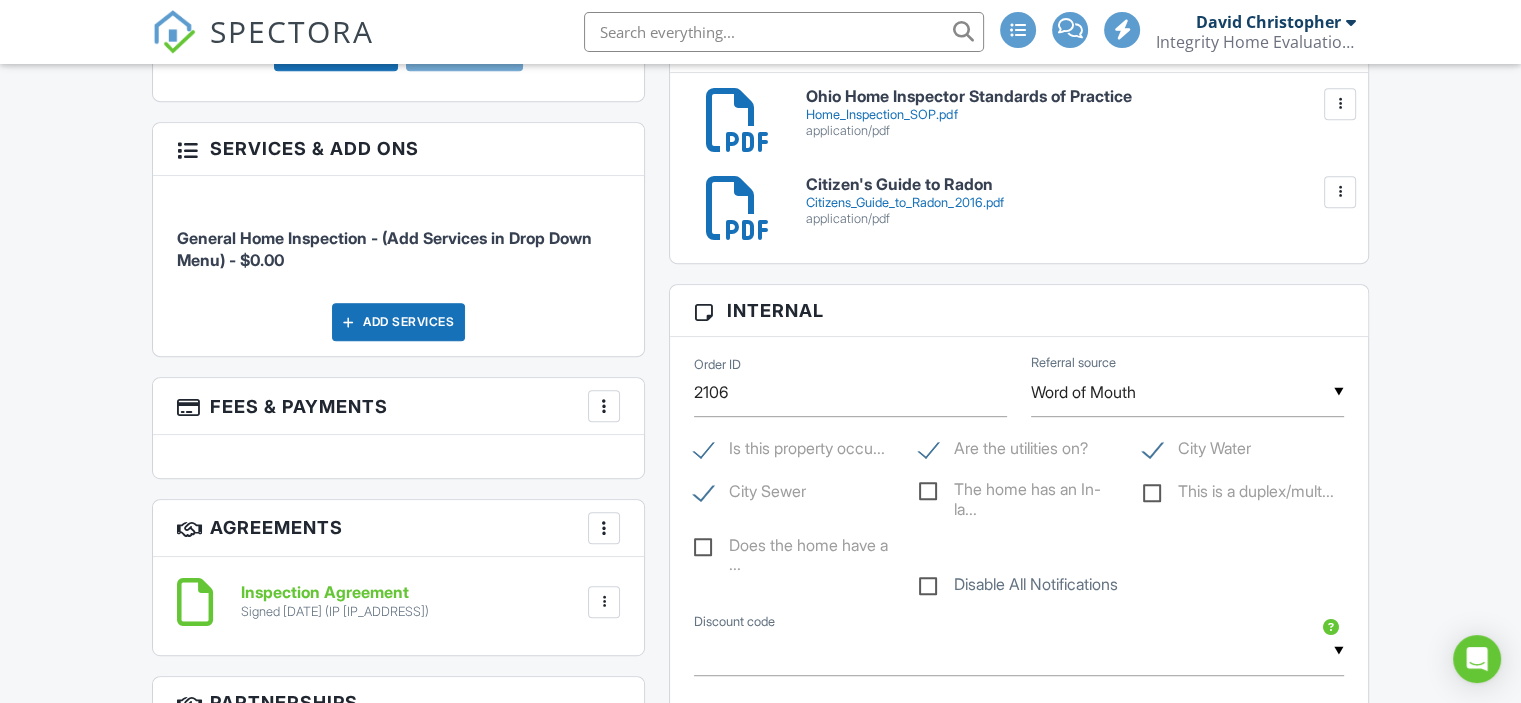 click at bounding box center (604, 602) 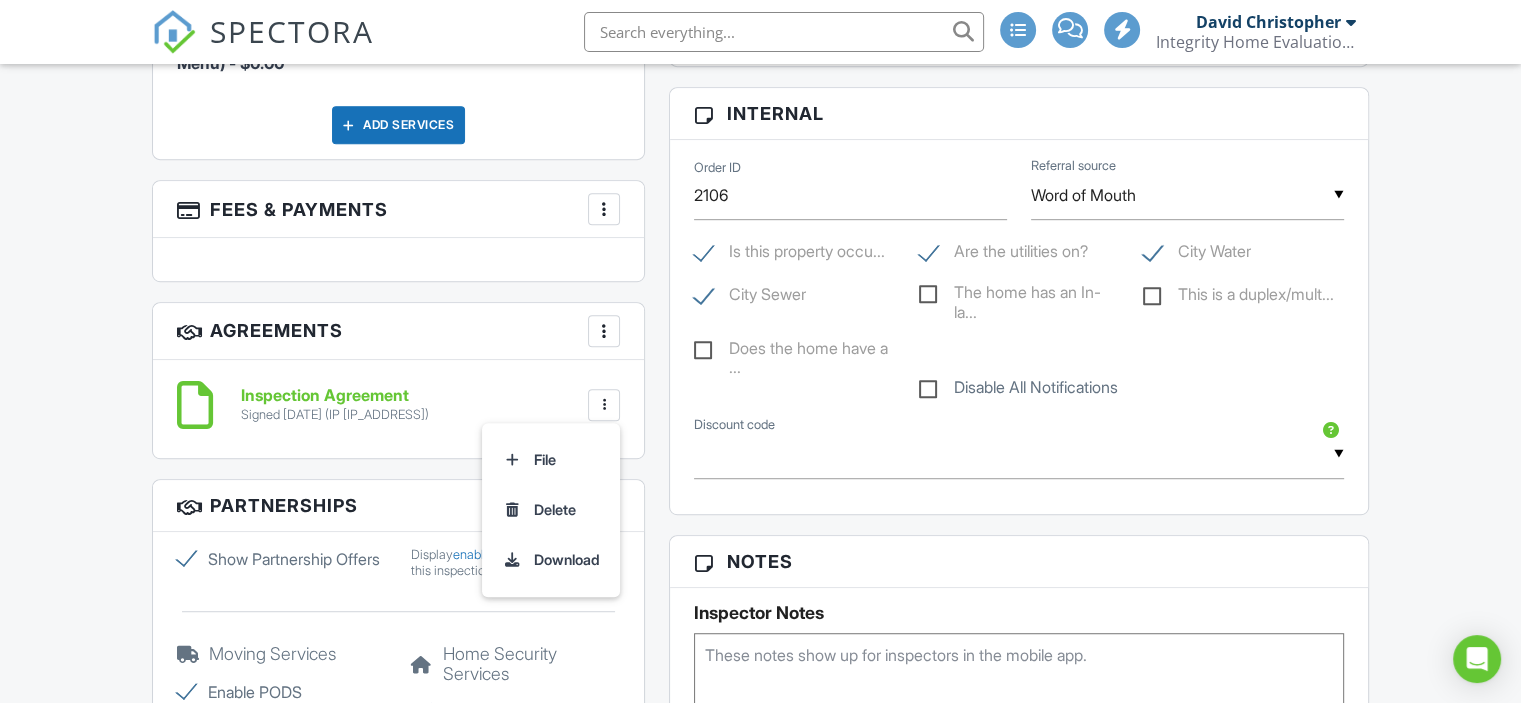 scroll, scrollTop: 1124, scrollLeft: 0, axis: vertical 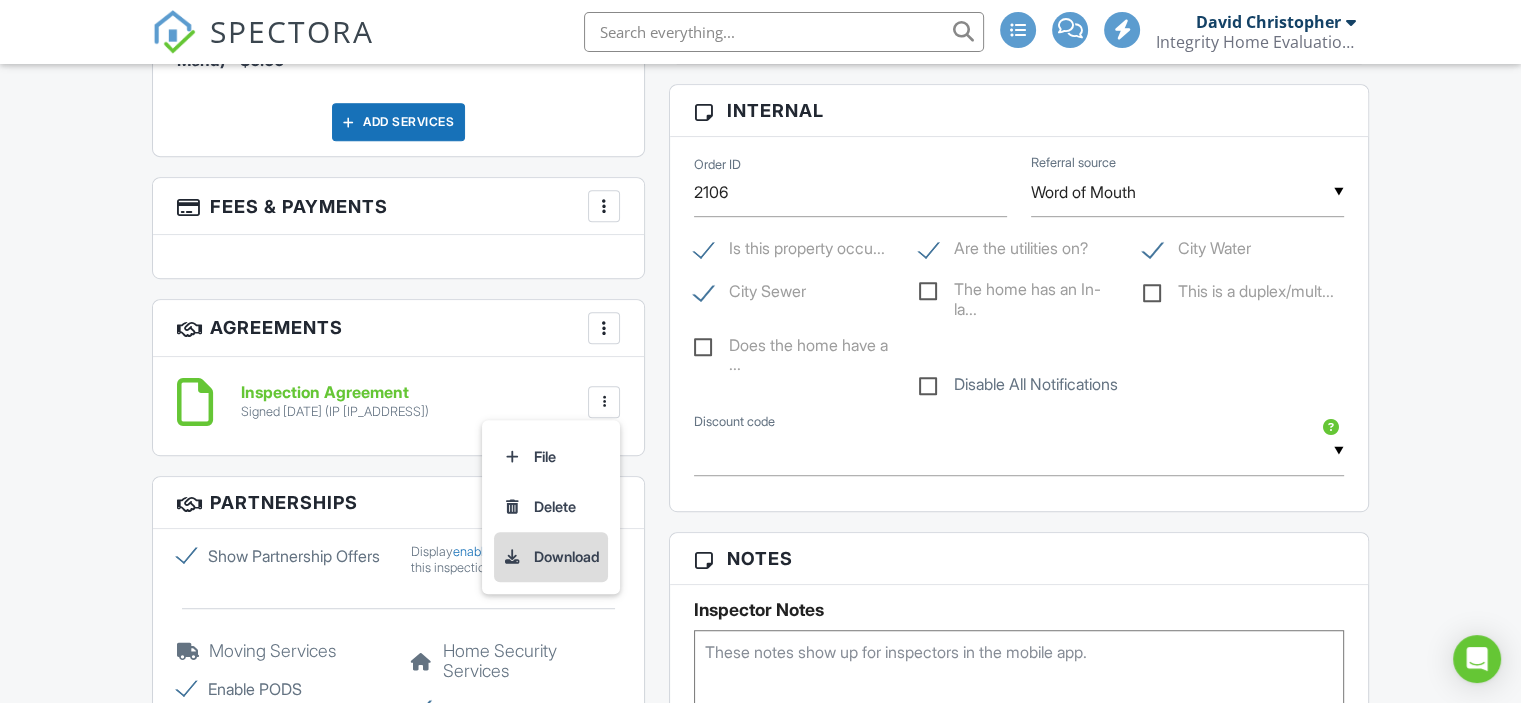 click on "Download" at bounding box center (551, 557) 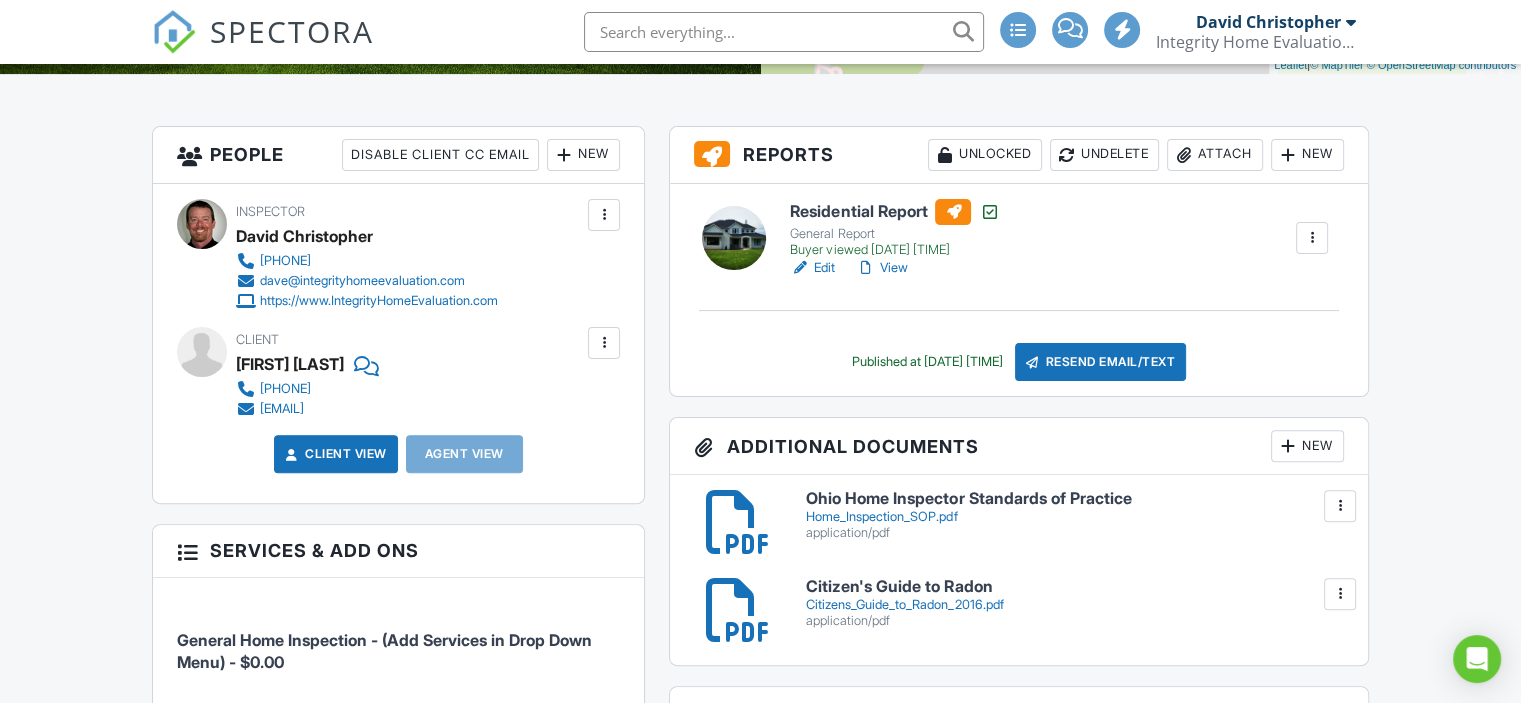 scroll, scrollTop: 492, scrollLeft: 0, axis: vertical 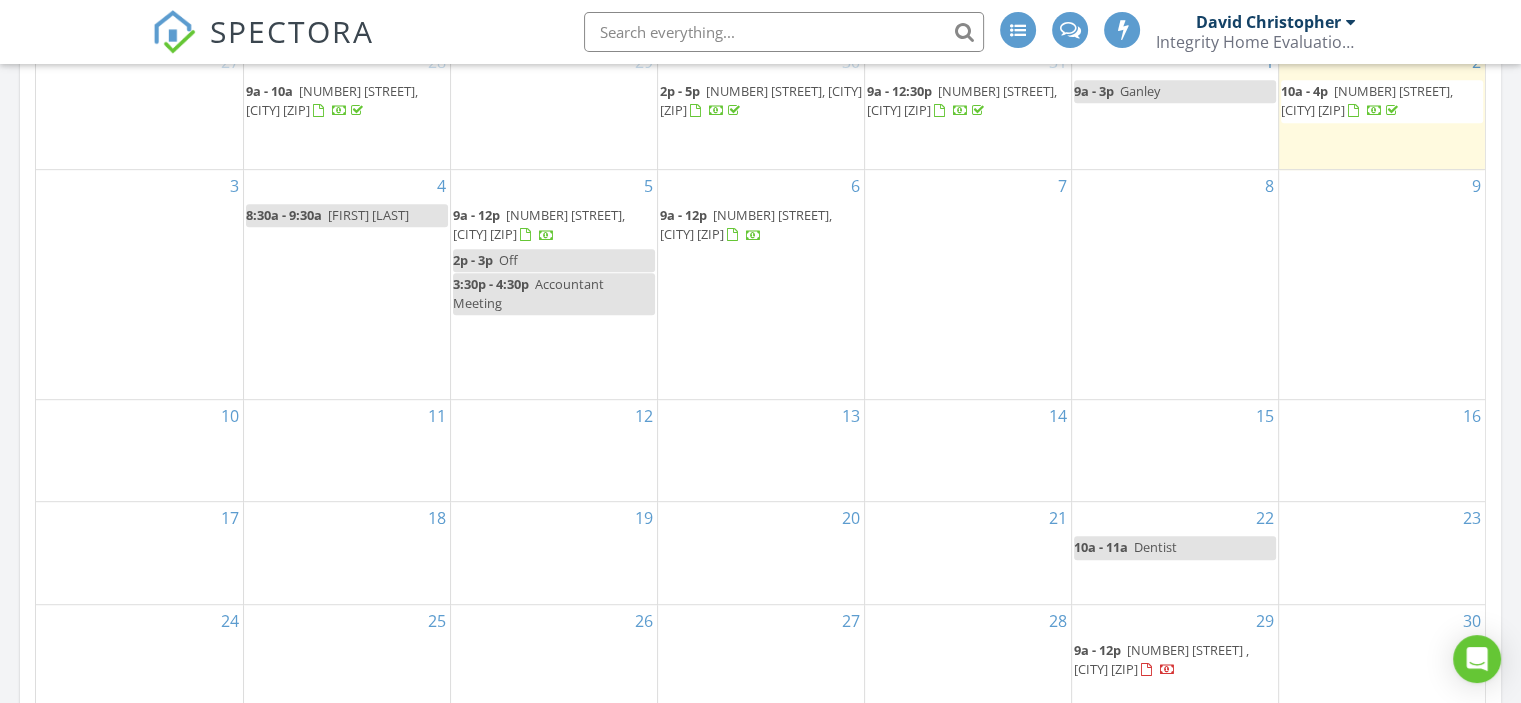 click on "390 Willard Rd, Aurora 44202" at bounding box center [962, 100] 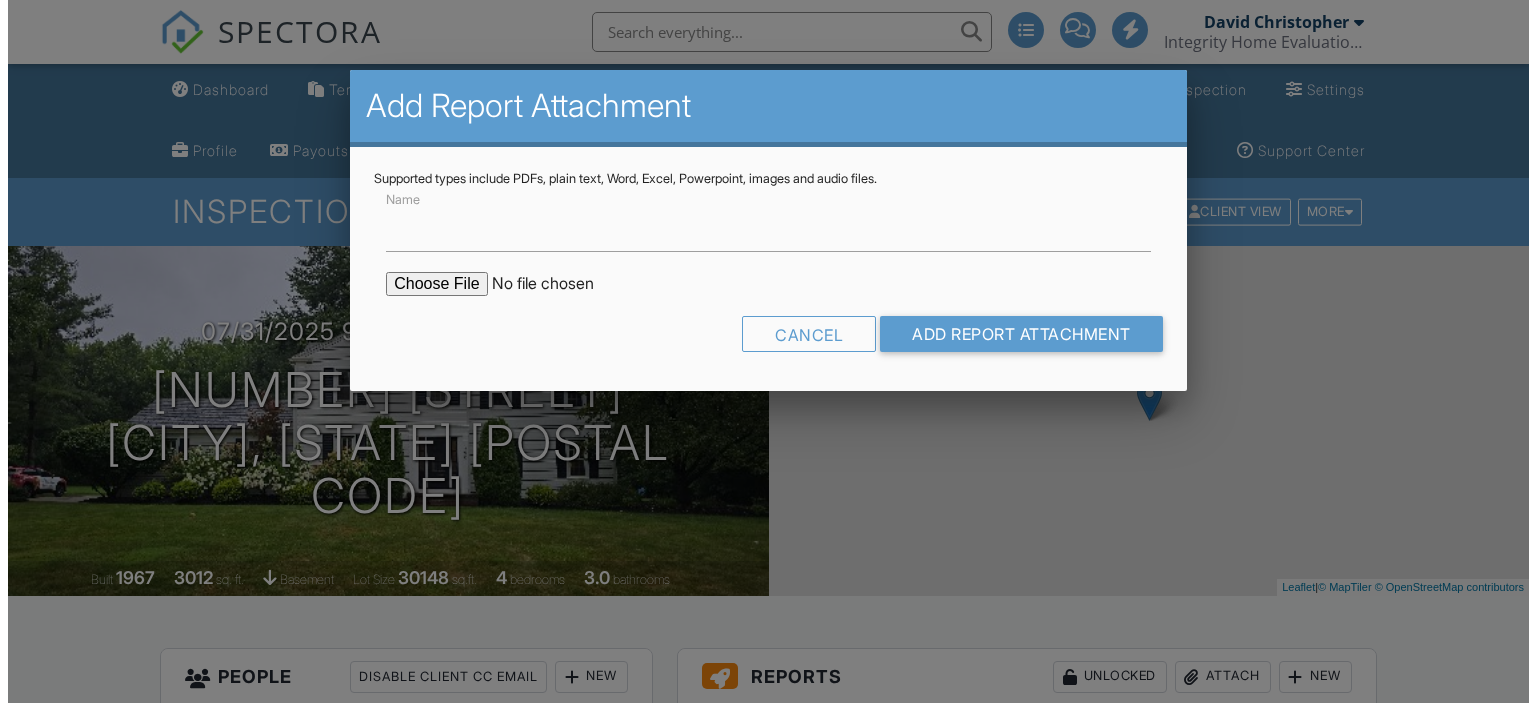 scroll, scrollTop: 366, scrollLeft: 0, axis: vertical 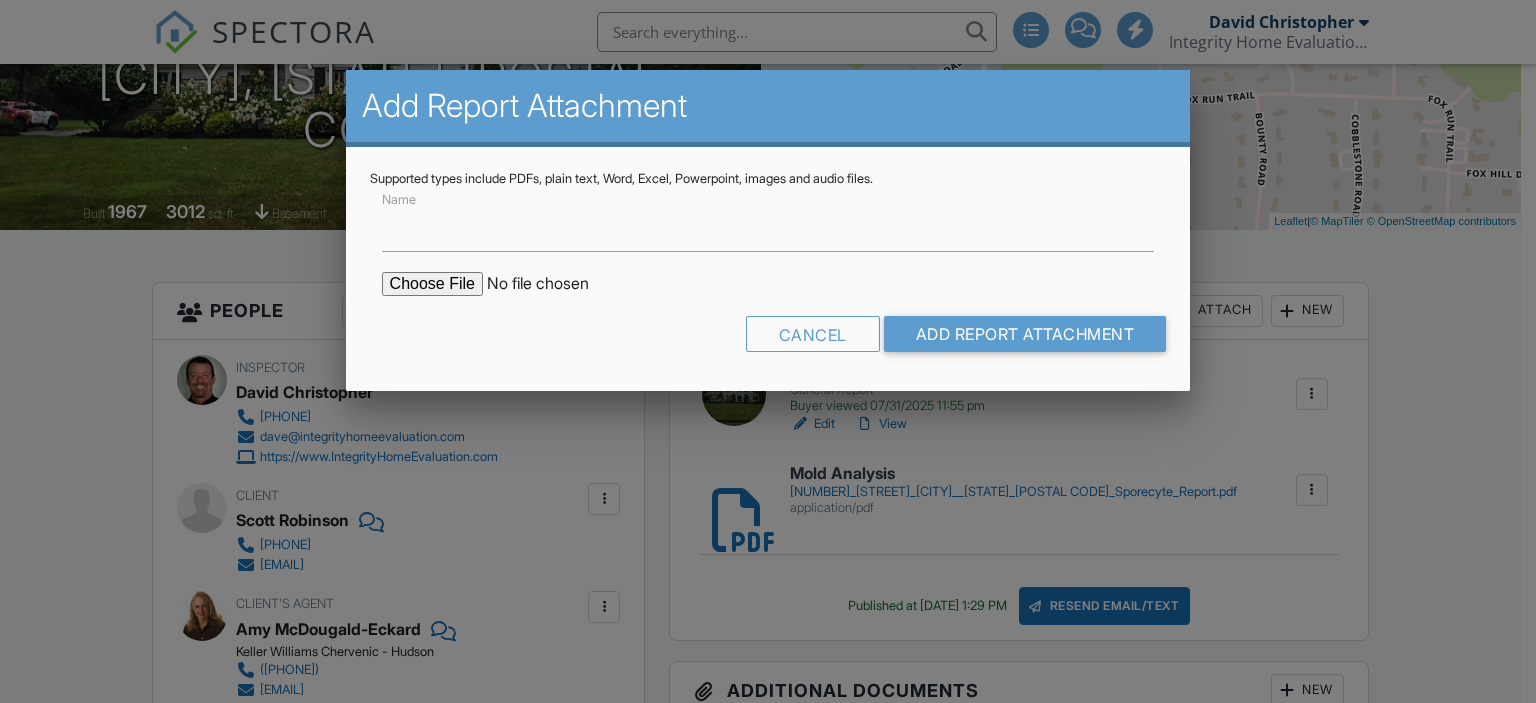 click on "Name" at bounding box center [768, 227] 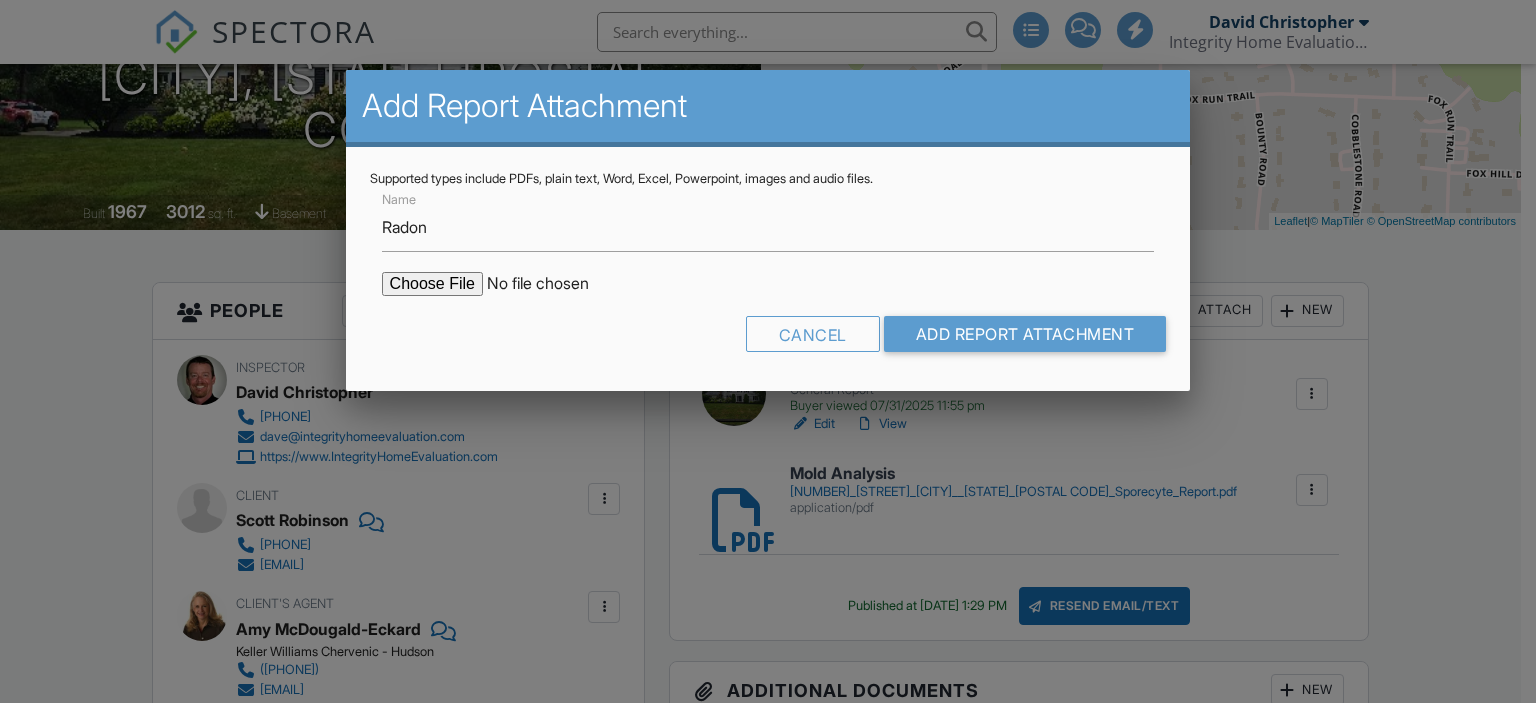 scroll, scrollTop: 366, scrollLeft: 0, axis: vertical 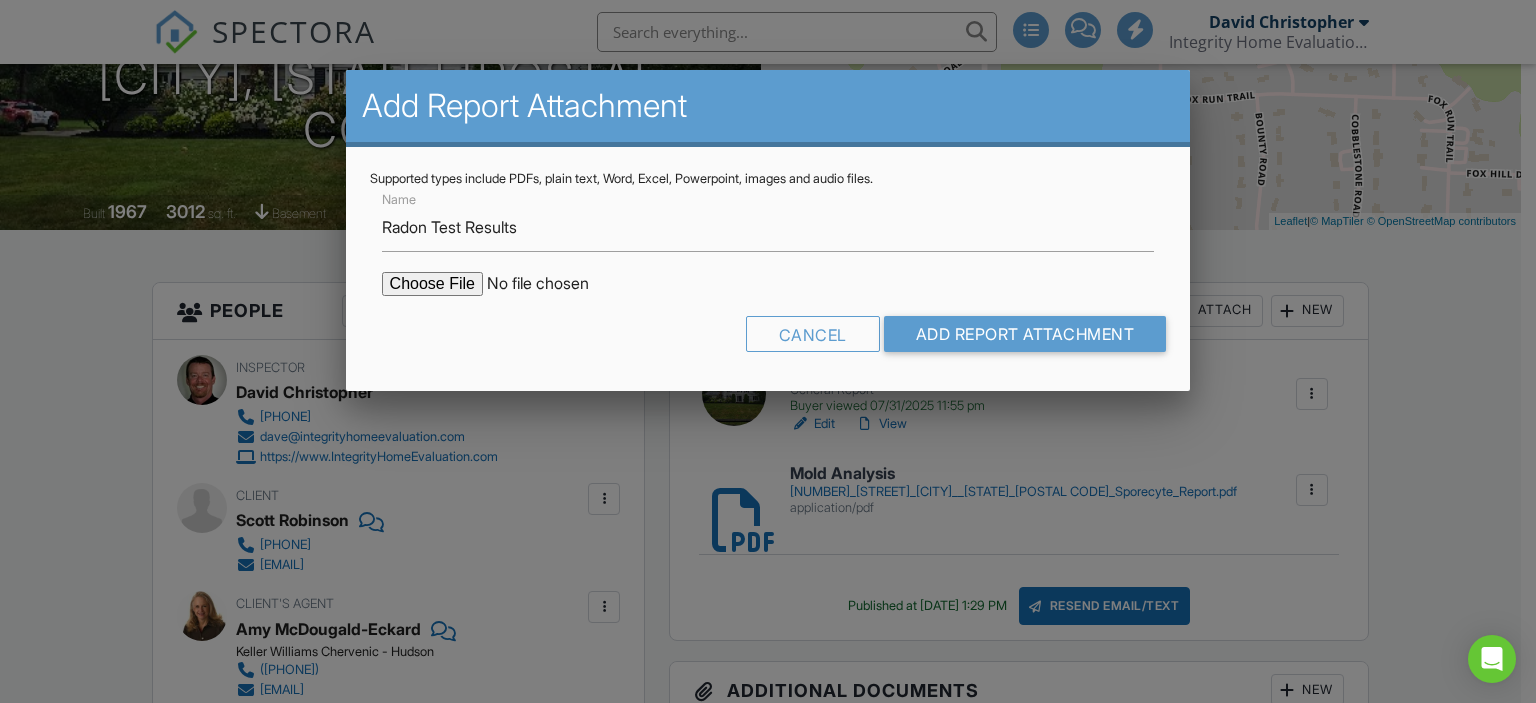 type on "Radon Test Results" 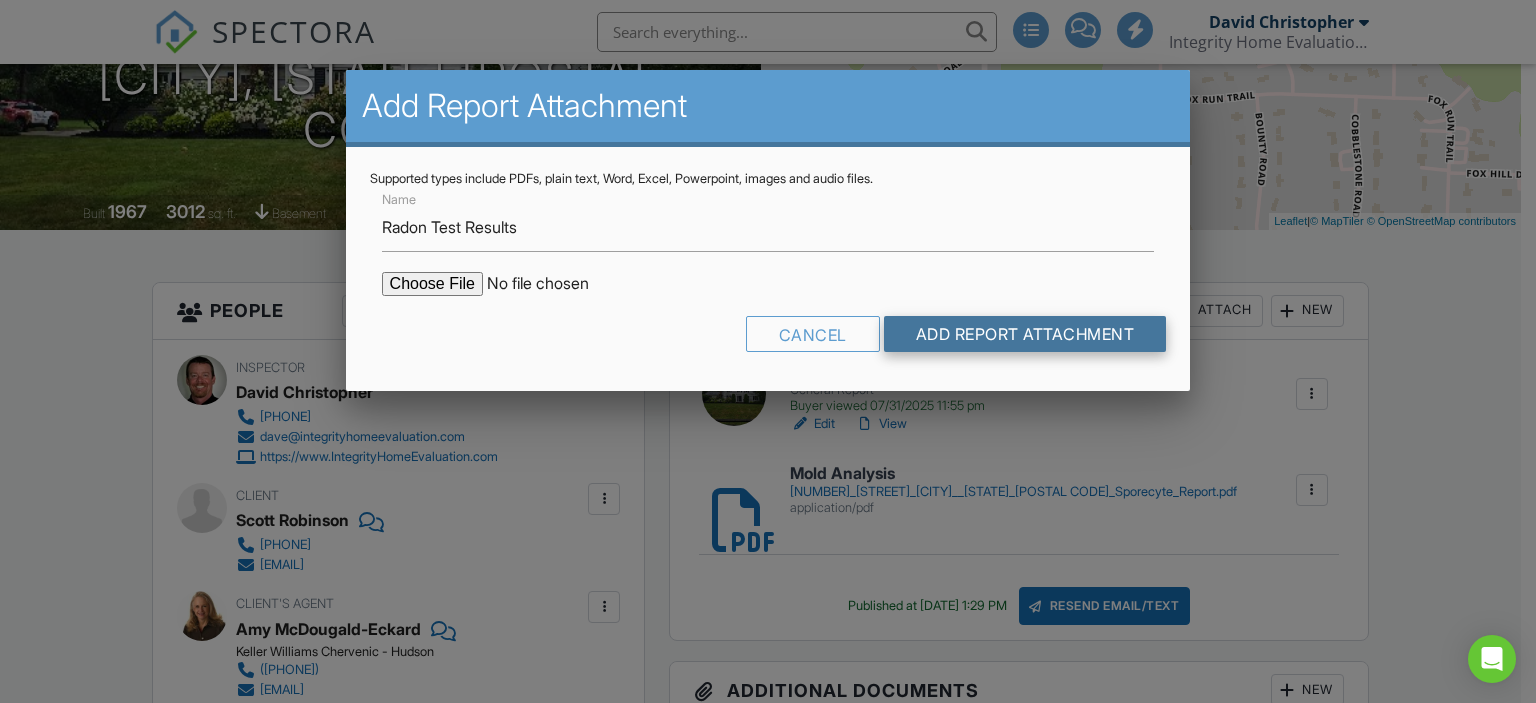 click on "Add Report Attachment" at bounding box center [1025, 334] 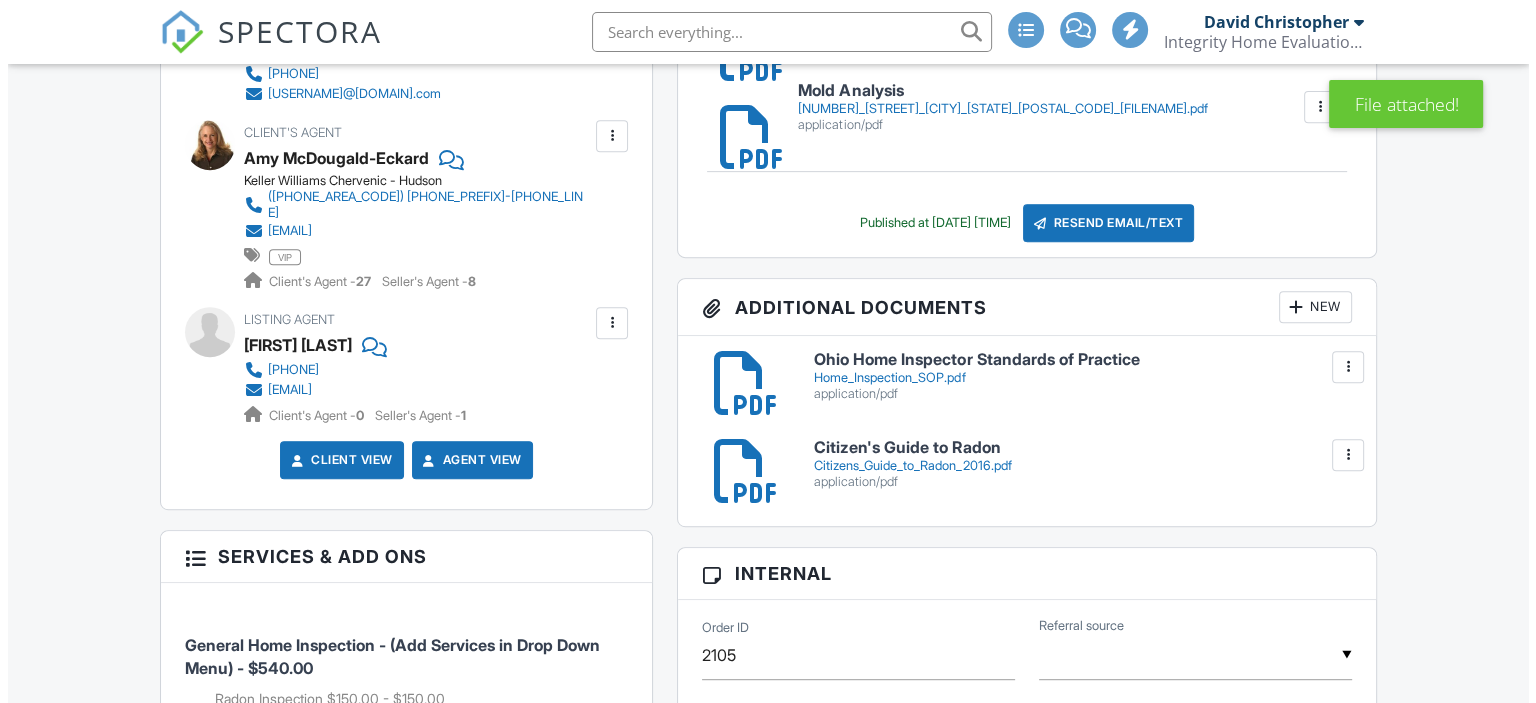 scroll, scrollTop: 700, scrollLeft: 0, axis: vertical 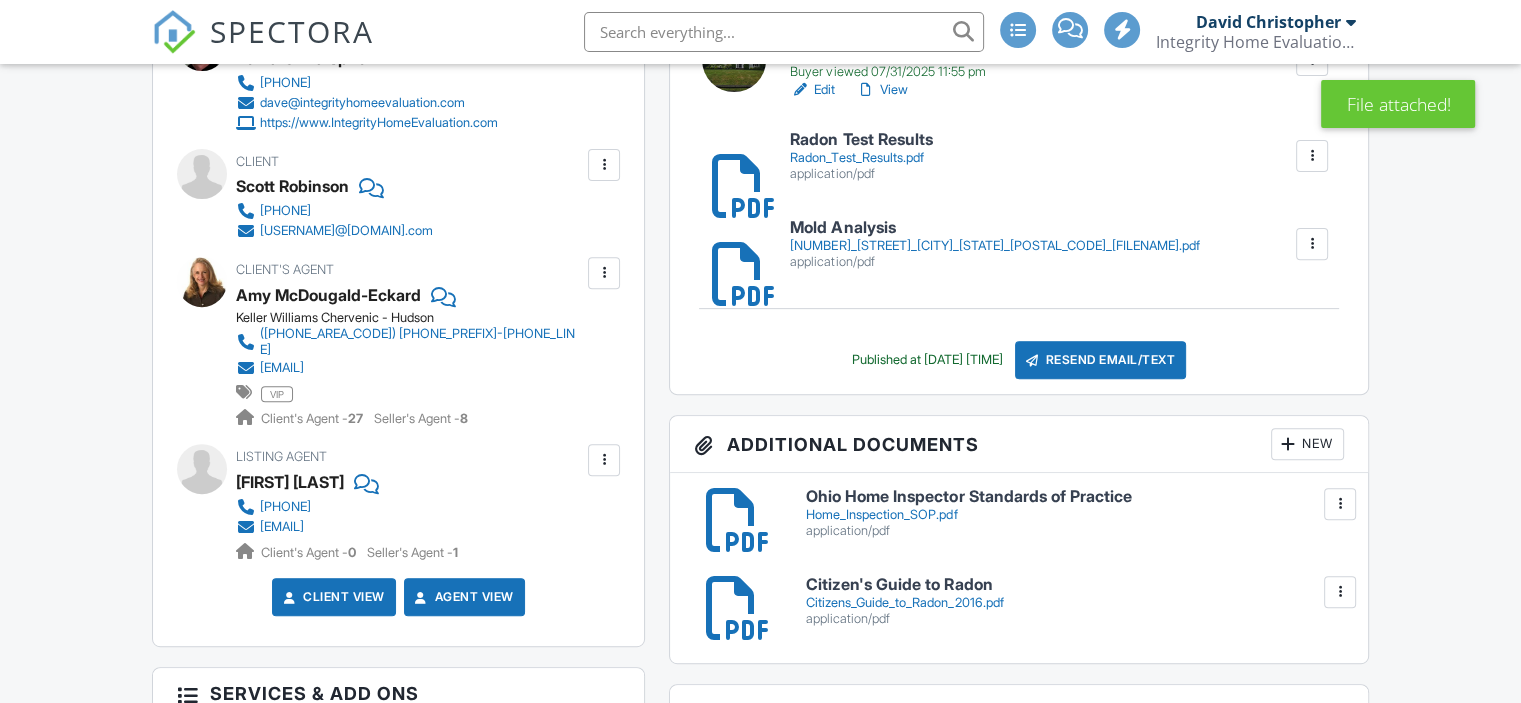 click on "Resend Email/Text" at bounding box center [1101, 360] 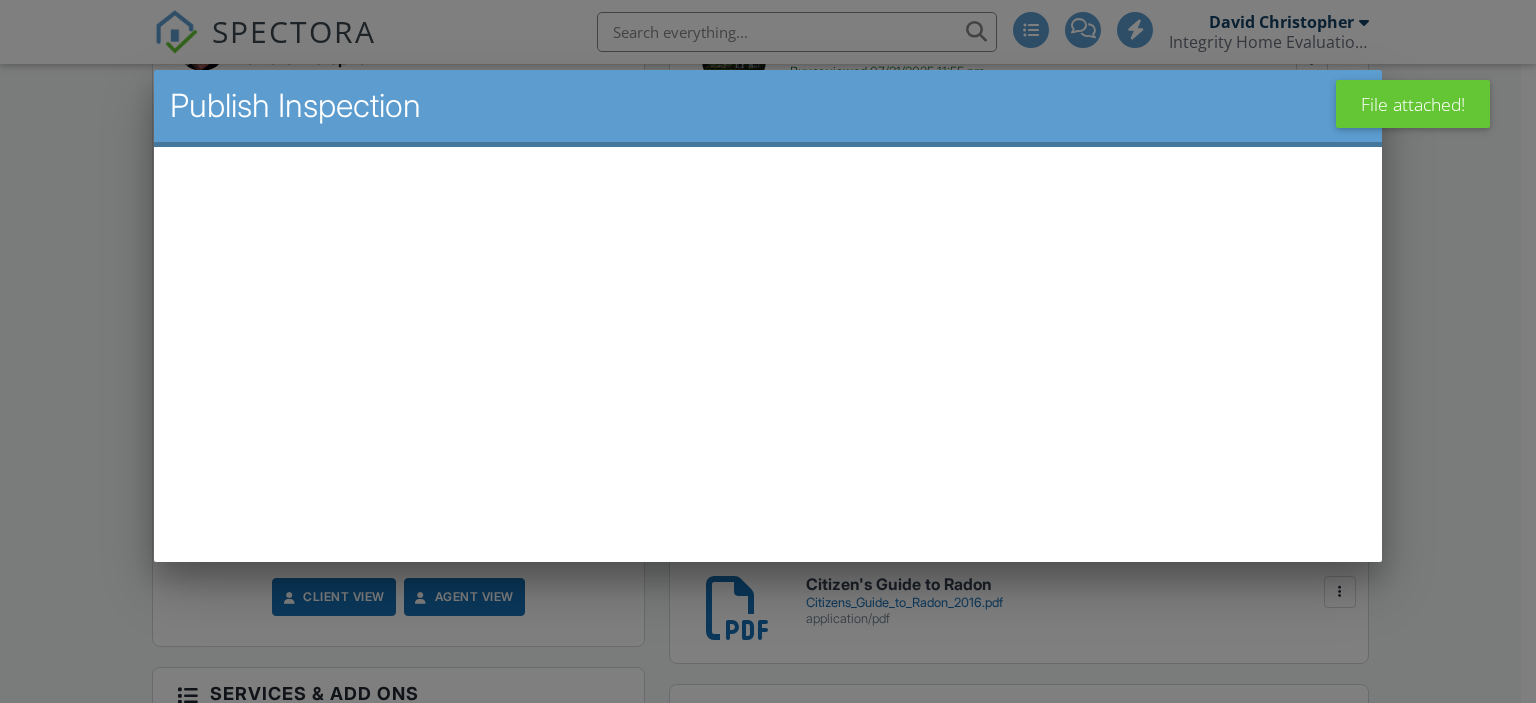 scroll, scrollTop: 0, scrollLeft: 0, axis: both 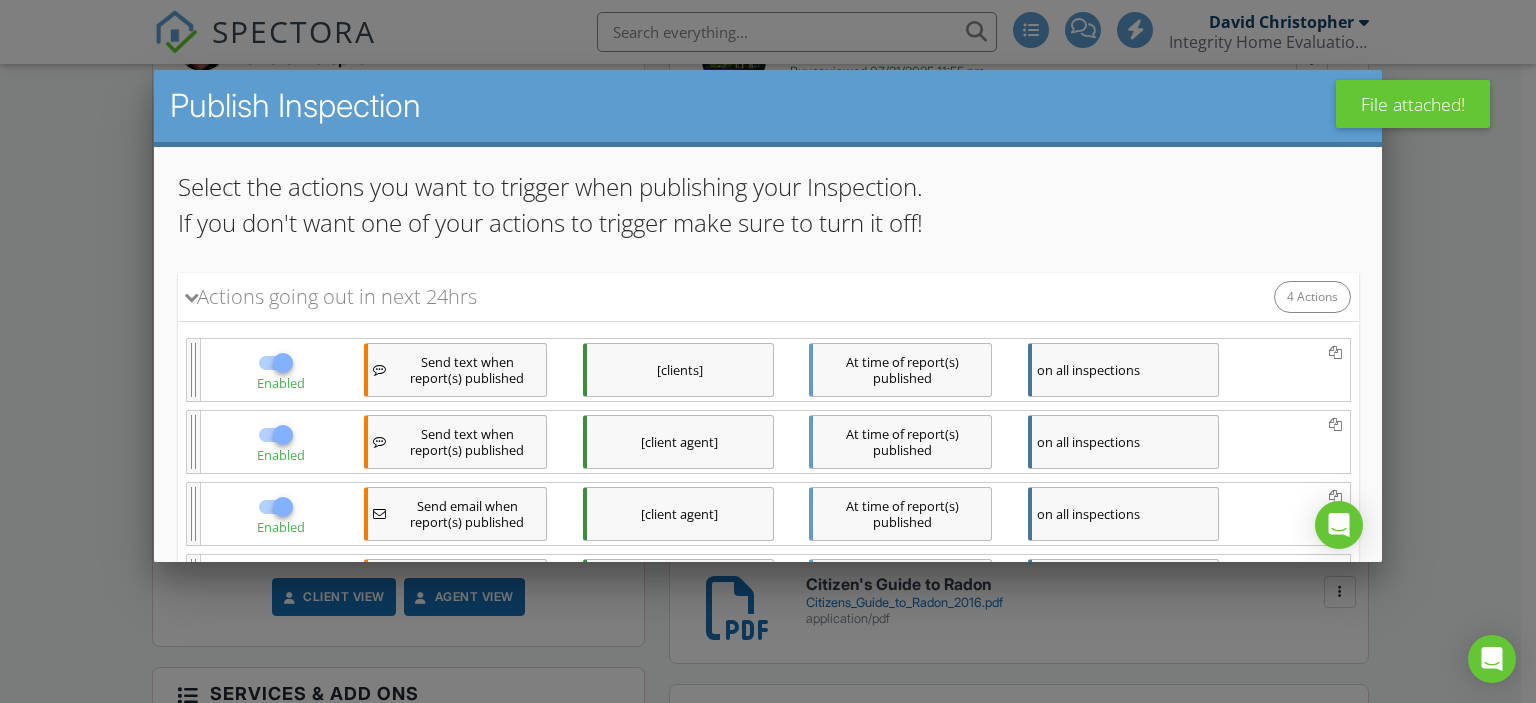 click on "Send text when report(s) published" at bounding box center (466, 370) 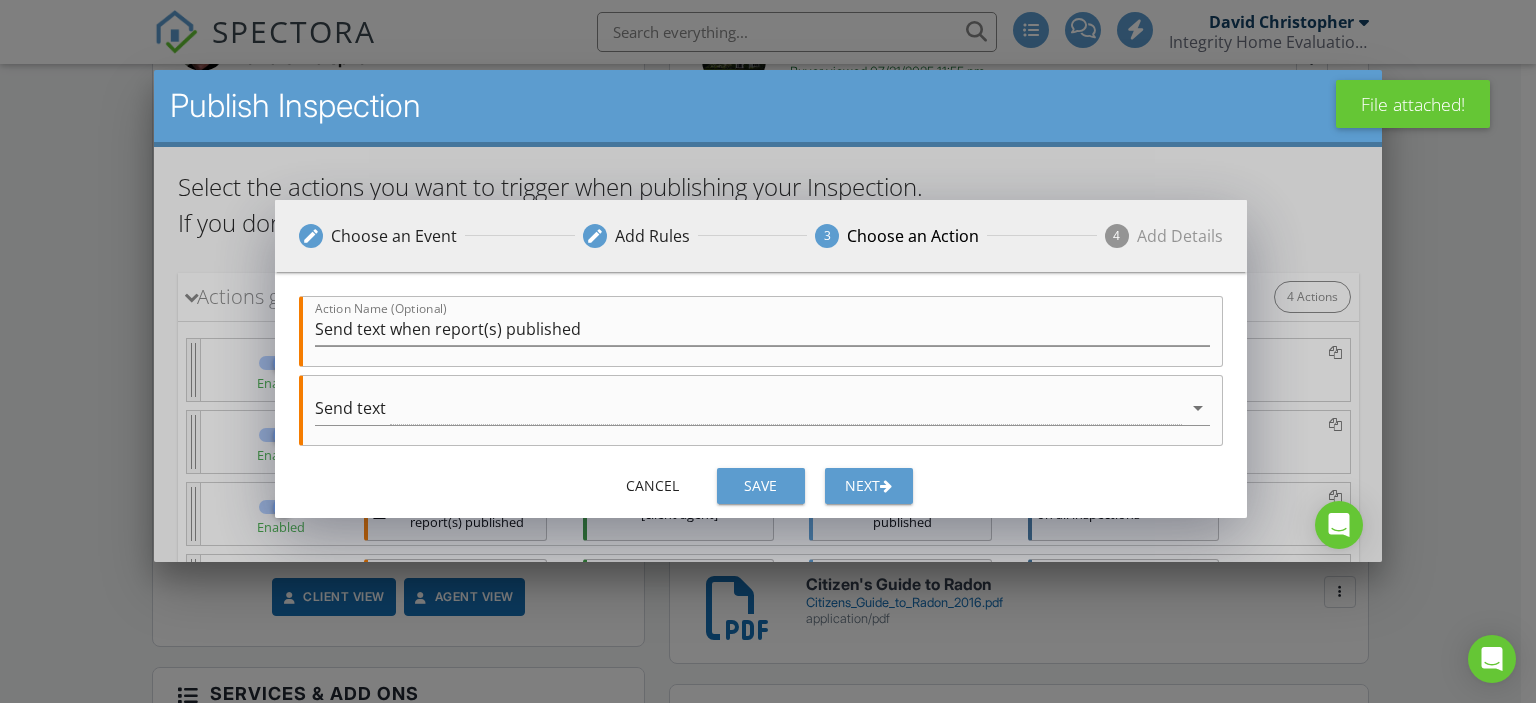 click on "Next" at bounding box center [868, 486] 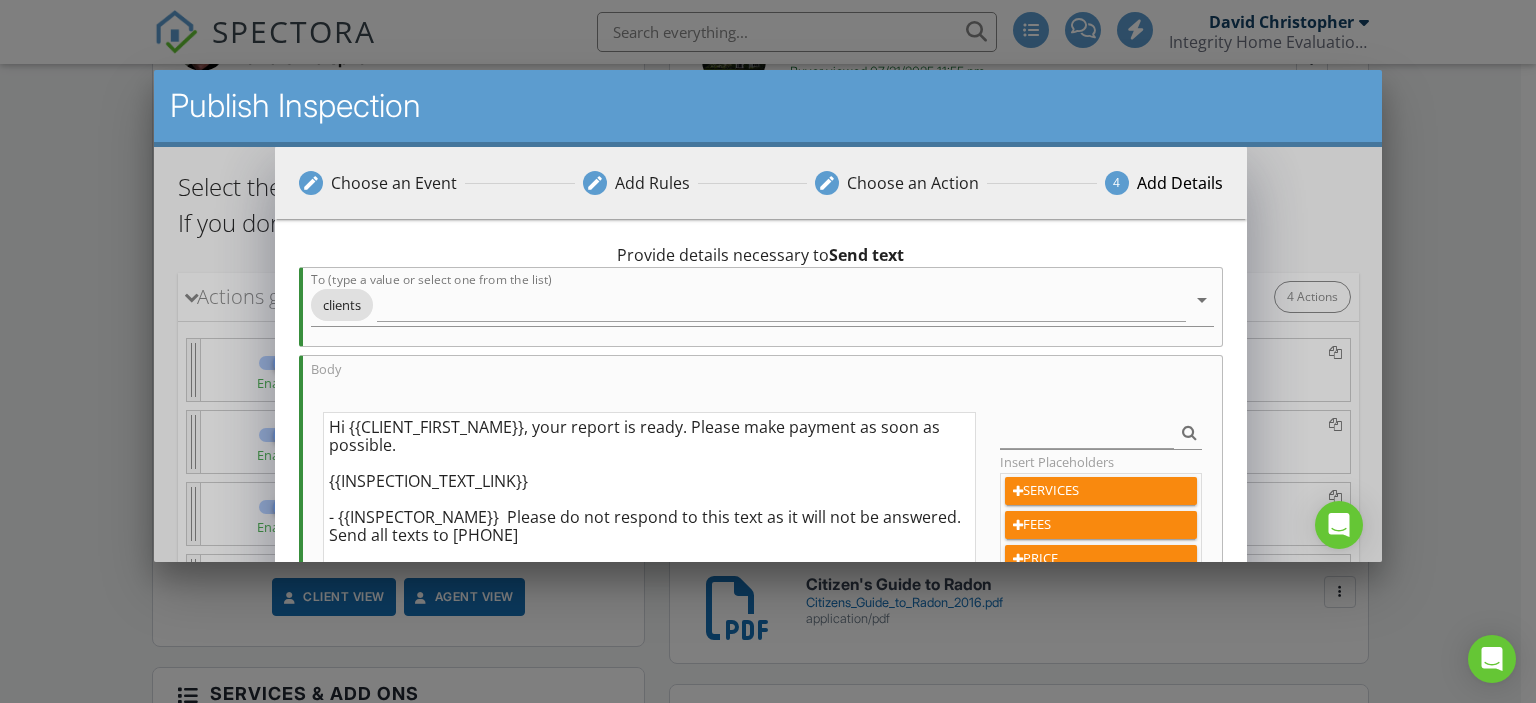 click on "Hi {{CLIENT_FIRST_NAME}}, your report is ready. Please make payment as soon as possible.
{{INSPECTION_TEXT_LINK}}
- {{INSPECTOR_NAME}}  Please do not respond to this text as it will not be answered. Send all texts to [PHONE]" at bounding box center [648, 579] 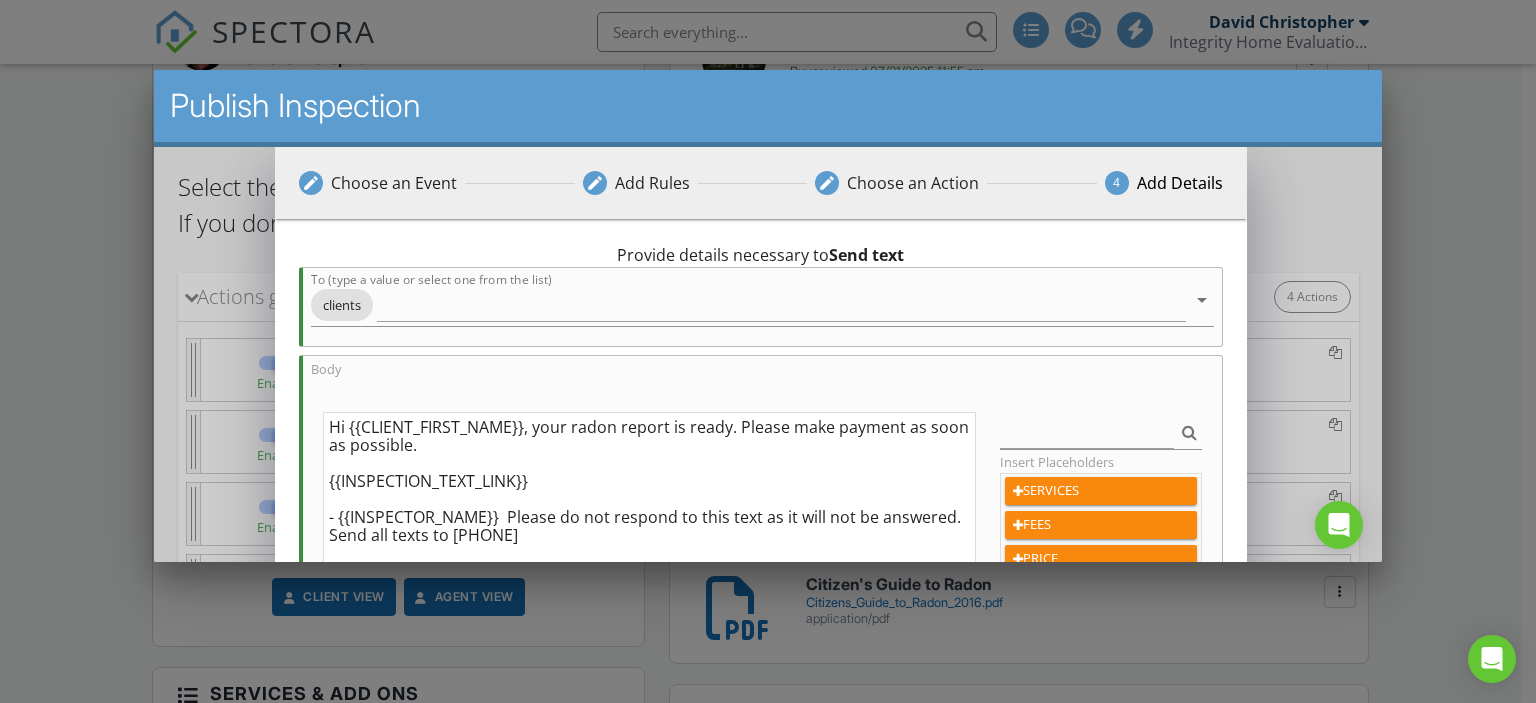 drag, startPoint x: 737, startPoint y: 426, endPoint x: 850, endPoint y: 448, distance: 115.12167 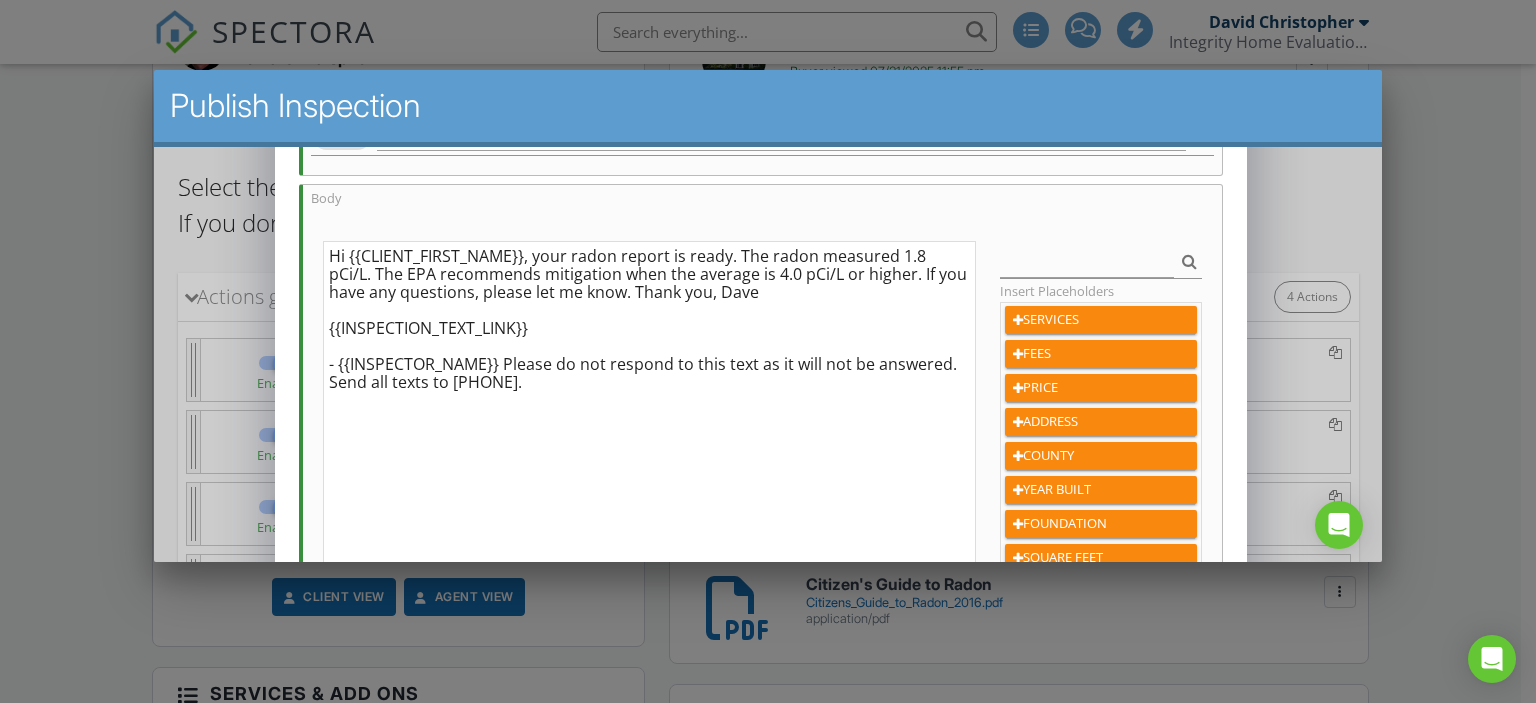 scroll, scrollTop: 66, scrollLeft: 0, axis: vertical 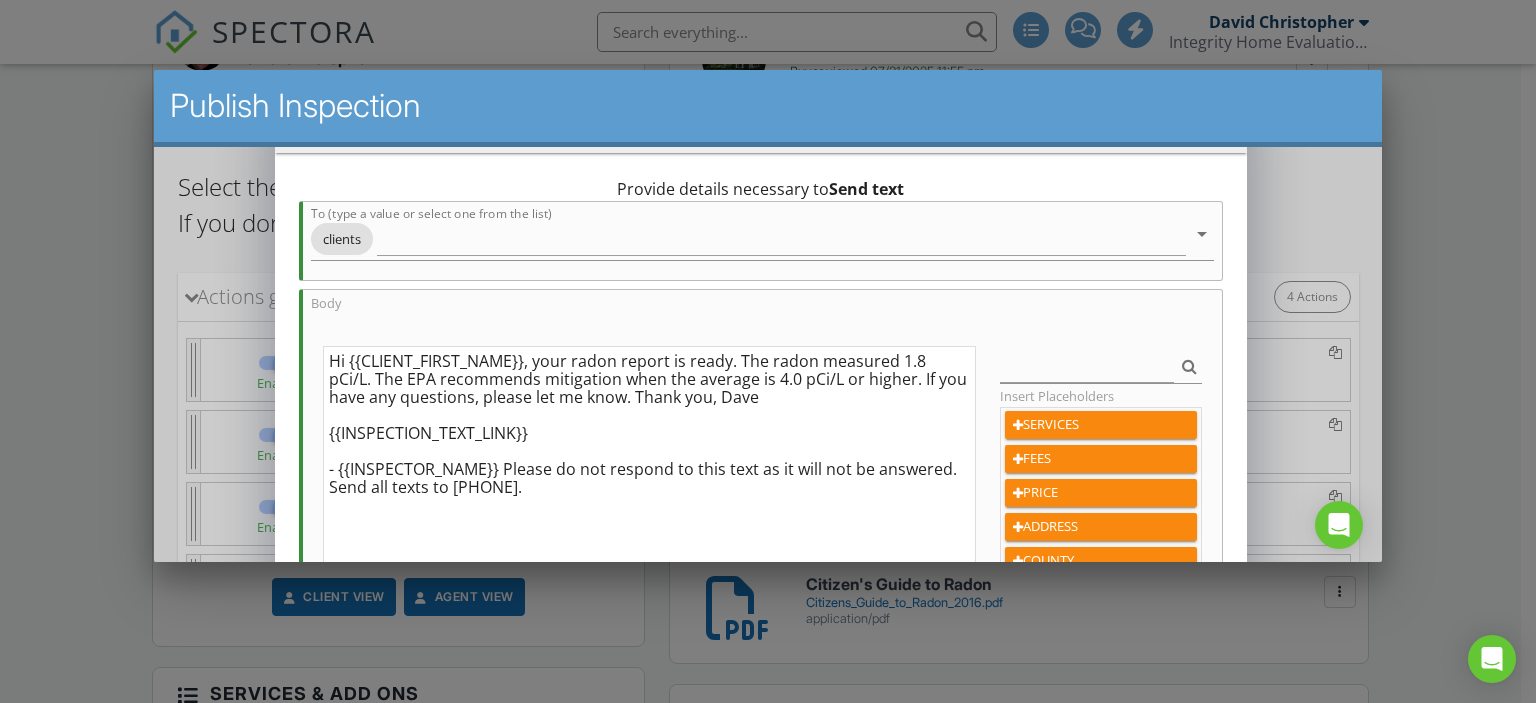 drag, startPoint x: 573, startPoint y: 353, endPoint x: 724, endPoint y: 398, distance: 157.56268 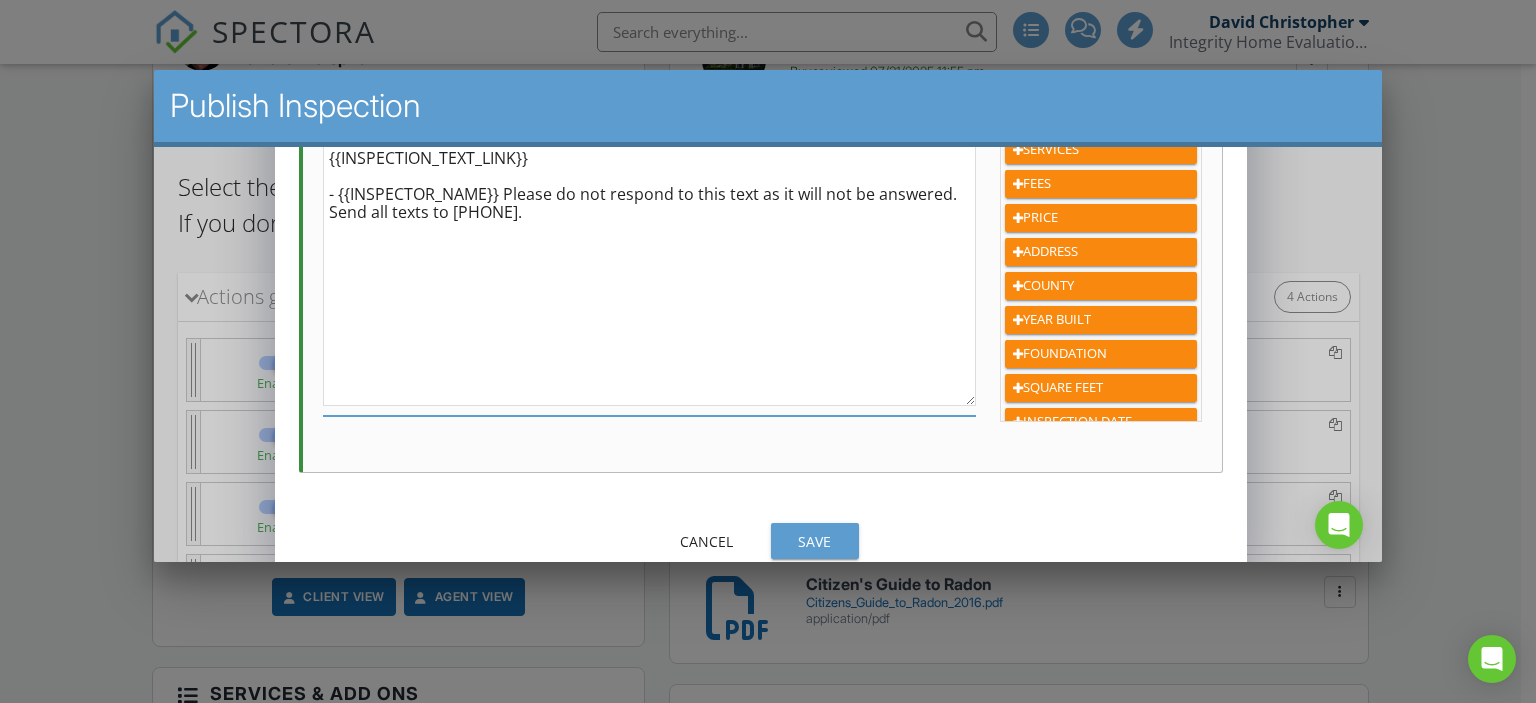 scroll, scrollTop: 356, scrollLeft: 0, axis: vertical 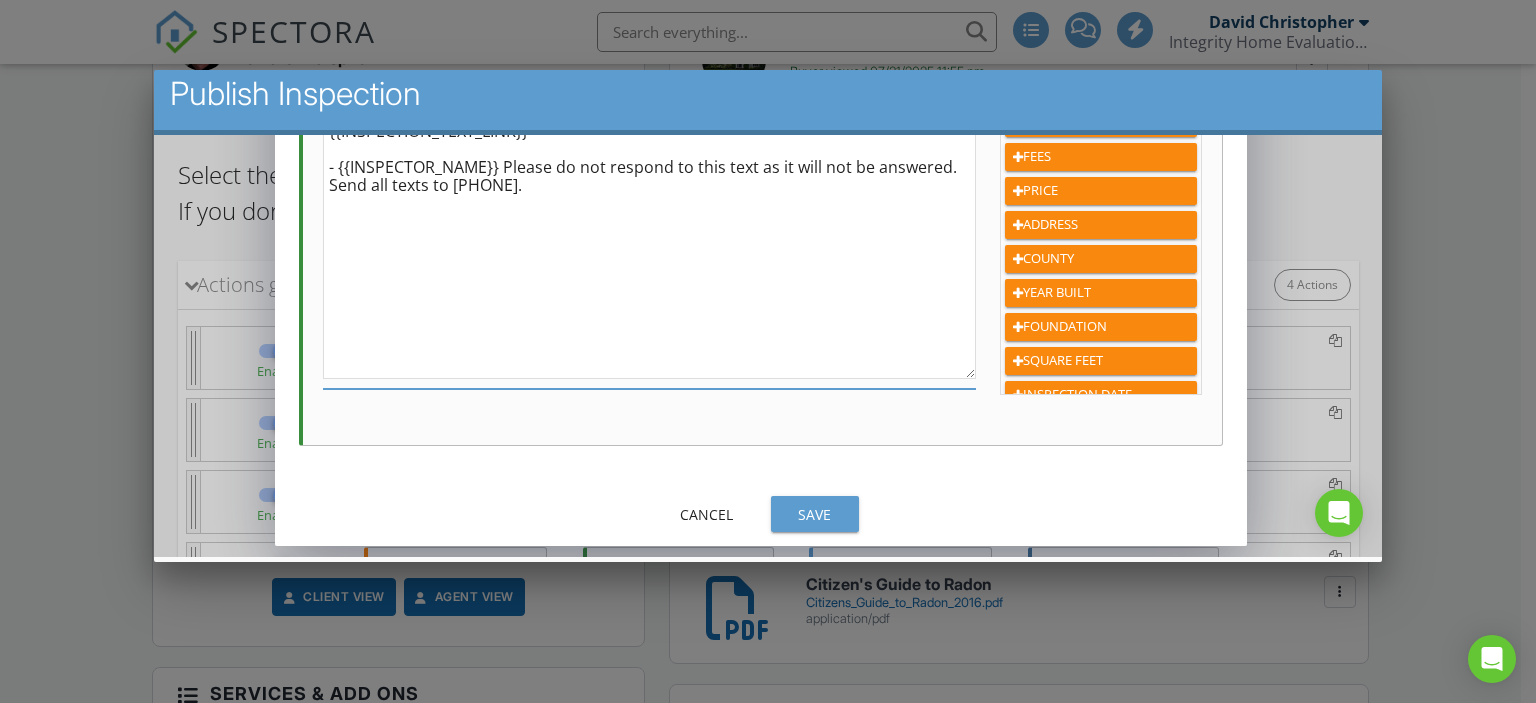 type on "Hi {{CLIENT_FIRST_NAME}}, your radon report is ready. The radon measured 1.8 pCi/L. The EPA recommends mitigation when the average is 4.0 pCi/L or higher. If you have any questions, please let me know. Thank you, Dave
{{INSPECTION_TEXT_LINK}}
- {{INSPECTOR_NAME}} Please do not respond to this text as it will not be answered. Send all texts to [PHONE]." 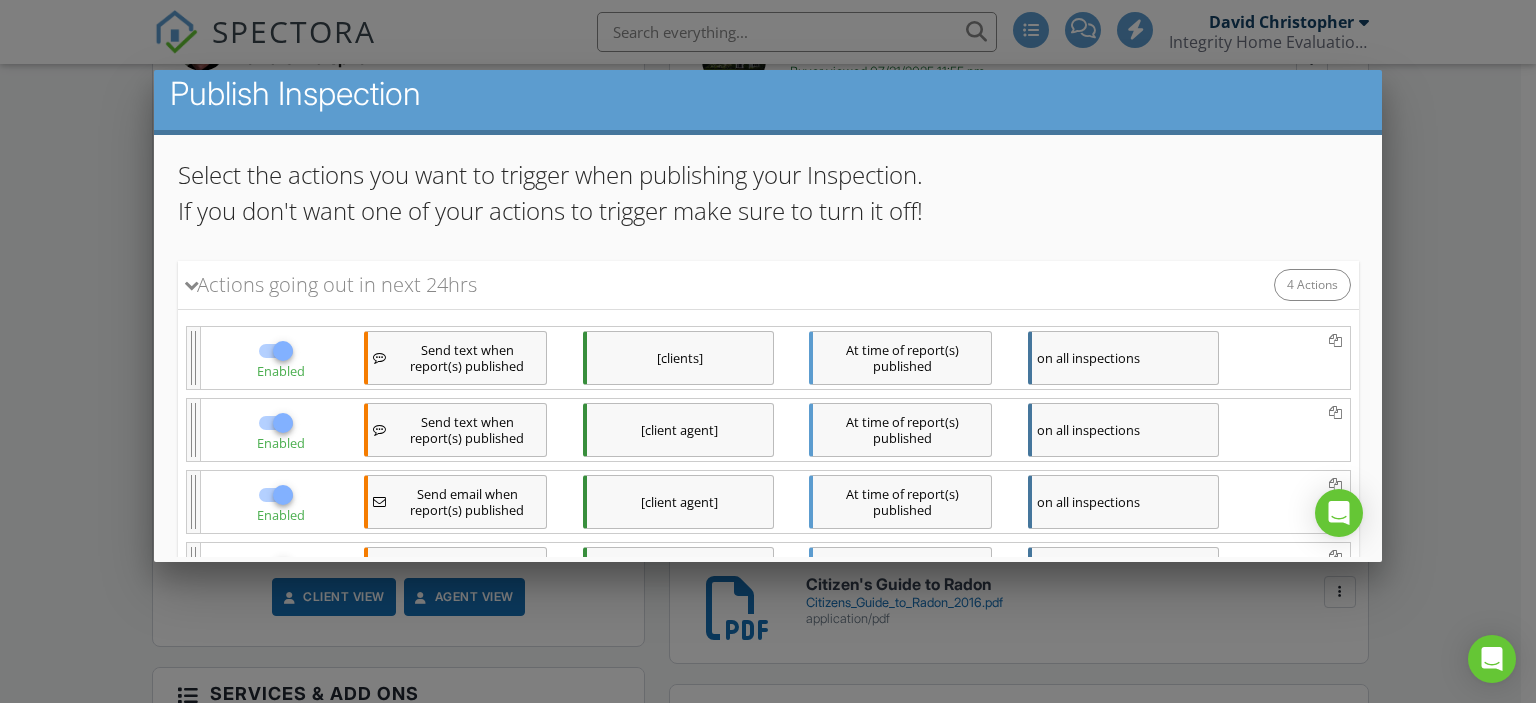 click on "Send text when report(s) published" at bounding box center [466, 430] 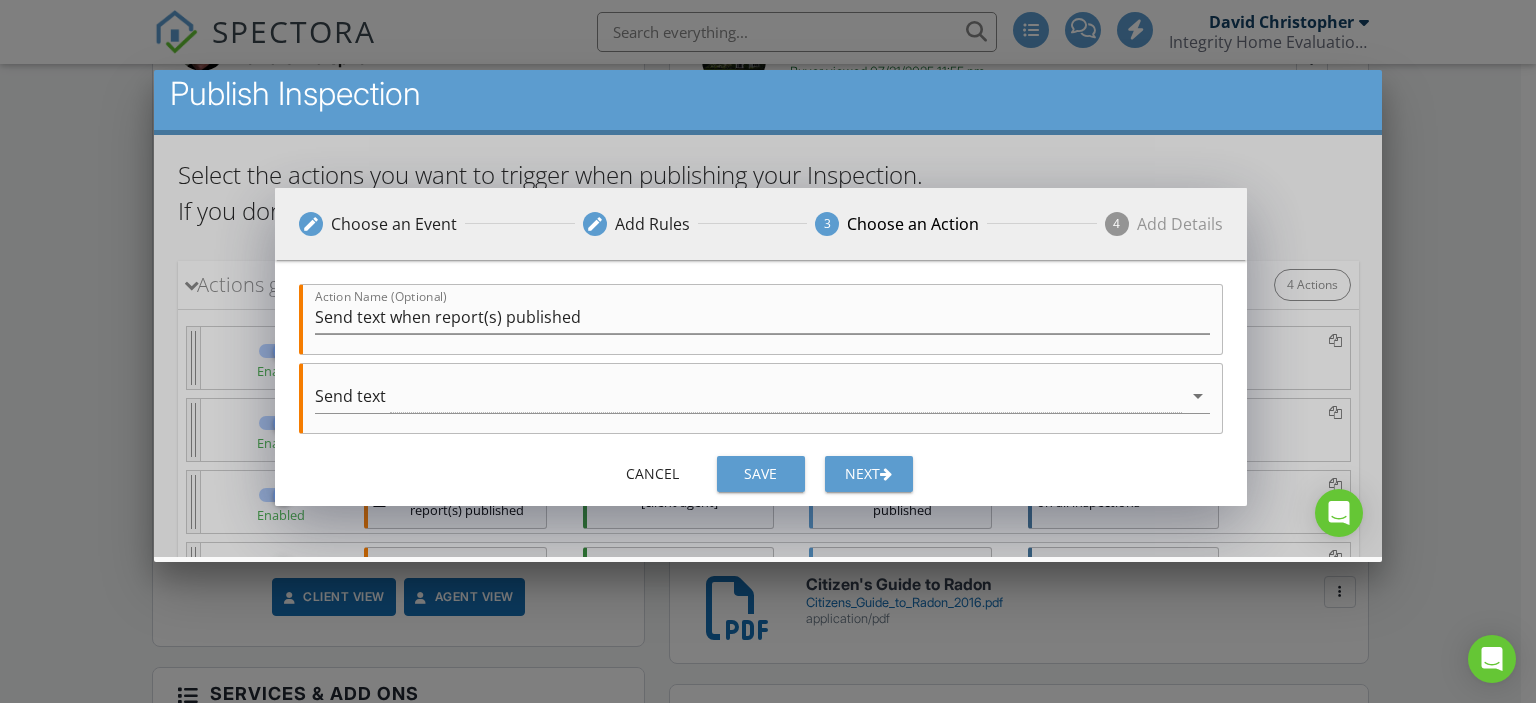 click on "Next" at bounding box center [868, 473] 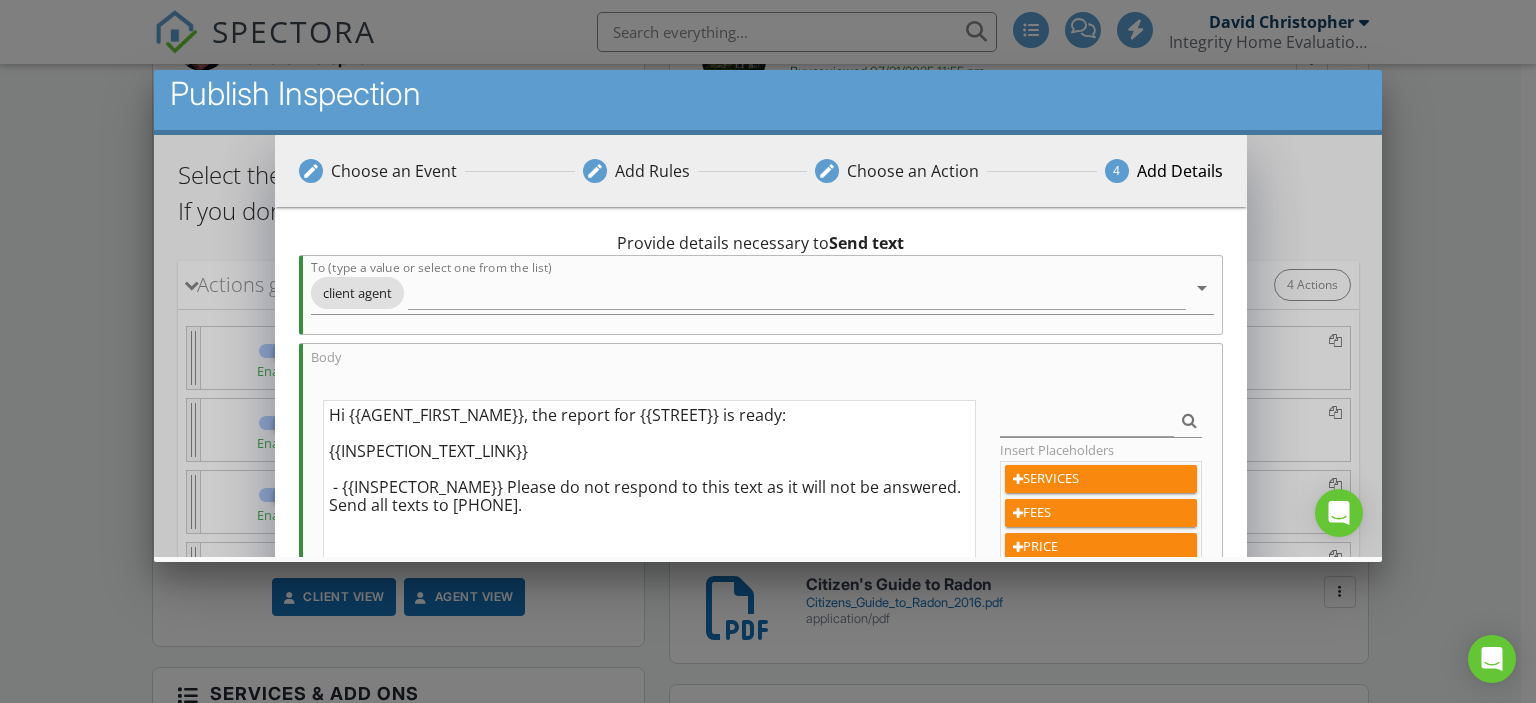 drag, startPoint x: 557, startPoint y: 410, endPoint x: 851, endPoint y: 413, distance: 294.01532 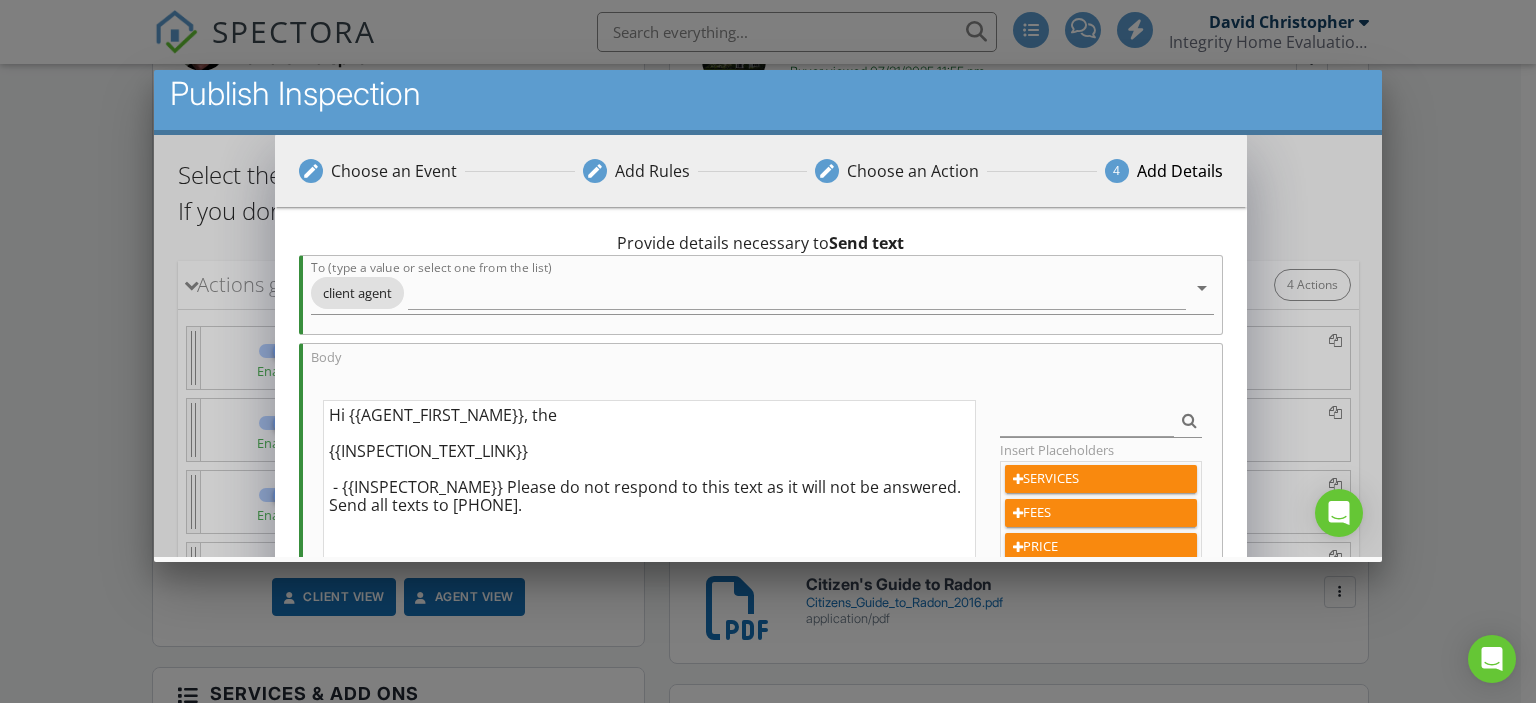 paste on "radon report is ready. The radon measured 1.8 pCi/L. The EPA recommends mitigation when the average is 4.0 pCi/L or higher. If you have any questions, please let me know. Thank you, Dave" 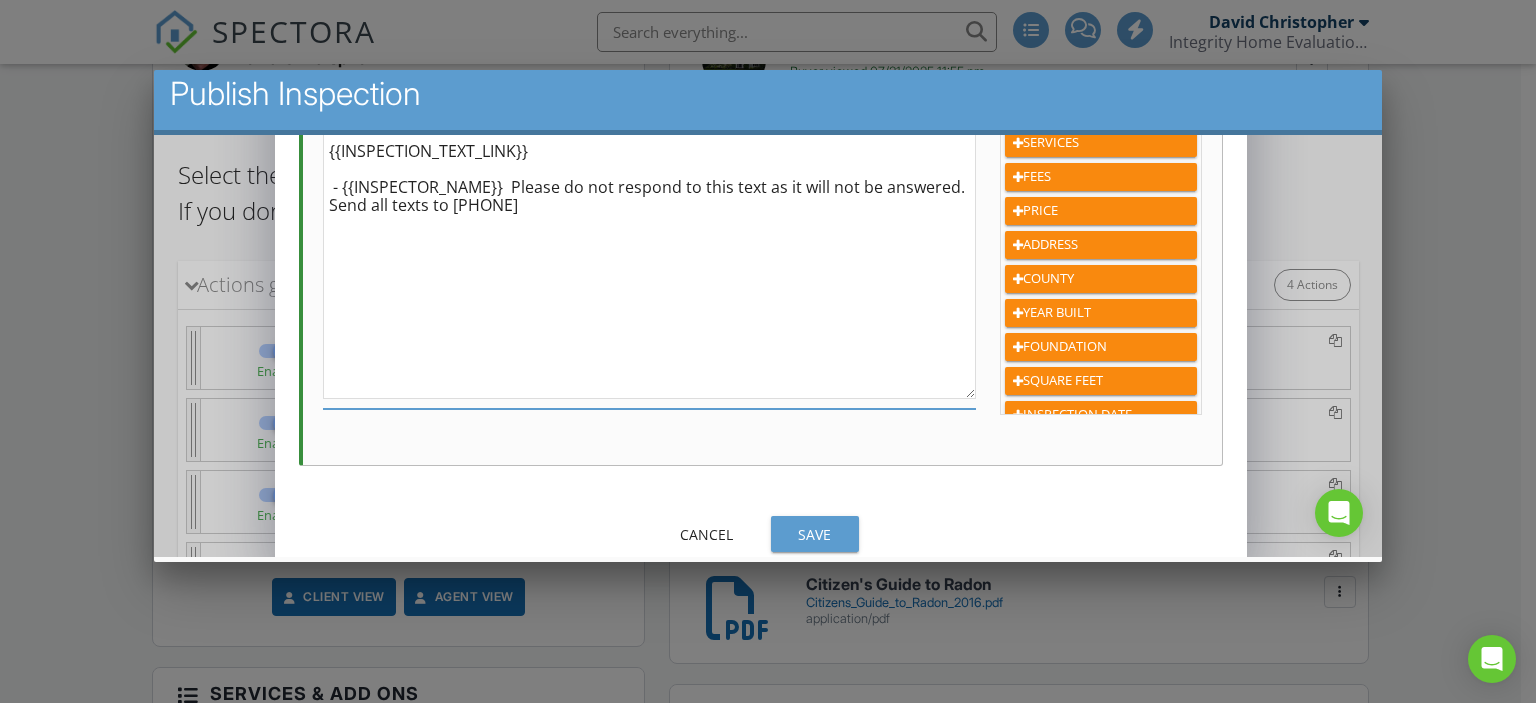 scroll, scrollTop: 356, scrollLeft: 0, axis: vertical 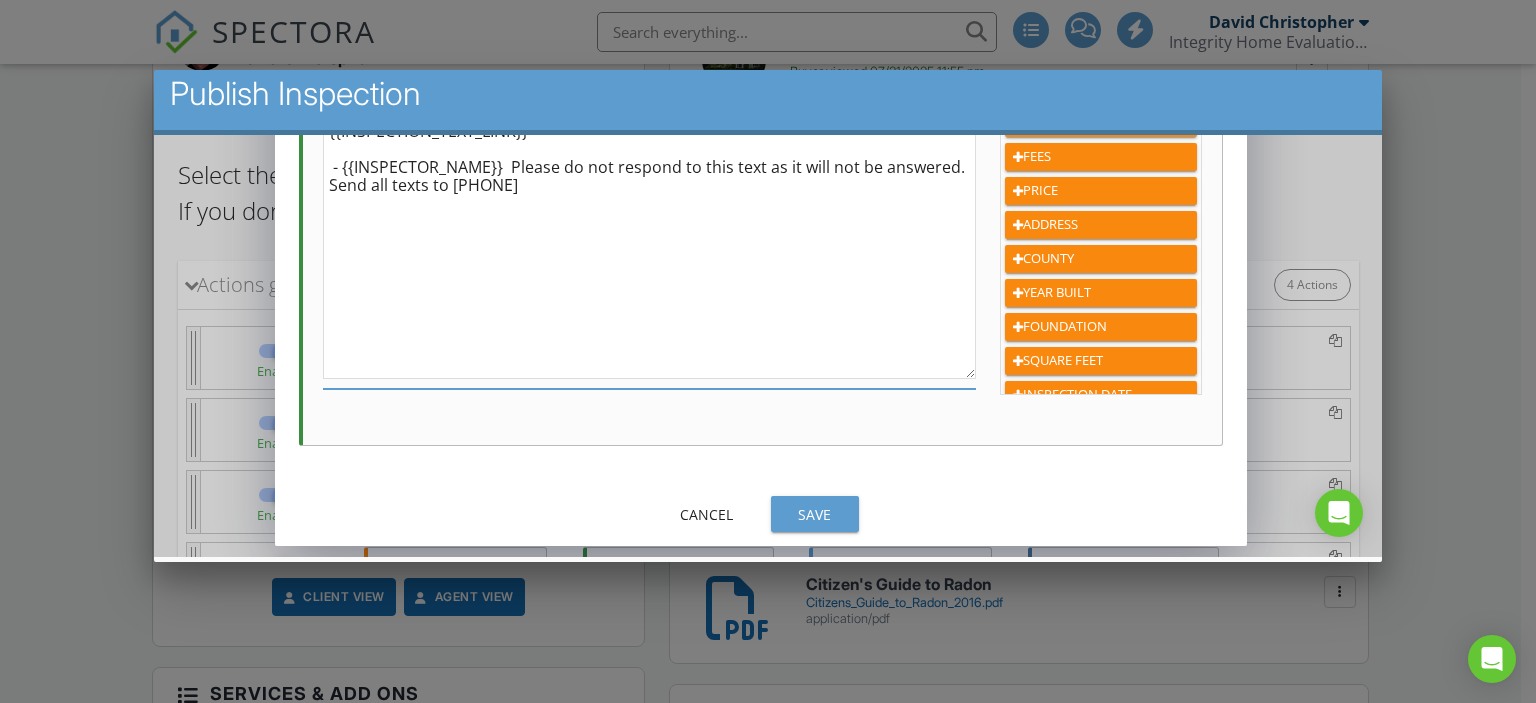 type on "Hi {{AGENT_FIRST_NAME}}, the radon report is ready. The radon measured 1.8 pCi/L. The EPA recommends mitigation when the average is 4.0 pCi/L or higher. If you have any questions, please let me know. Thank you, Dave
{{INSPECTION_TEXT_LINK}}
- {{INSPECTOR_NAME}}  Please do not respond to this text as it will not be answered. Send all texts to [PHONE]" 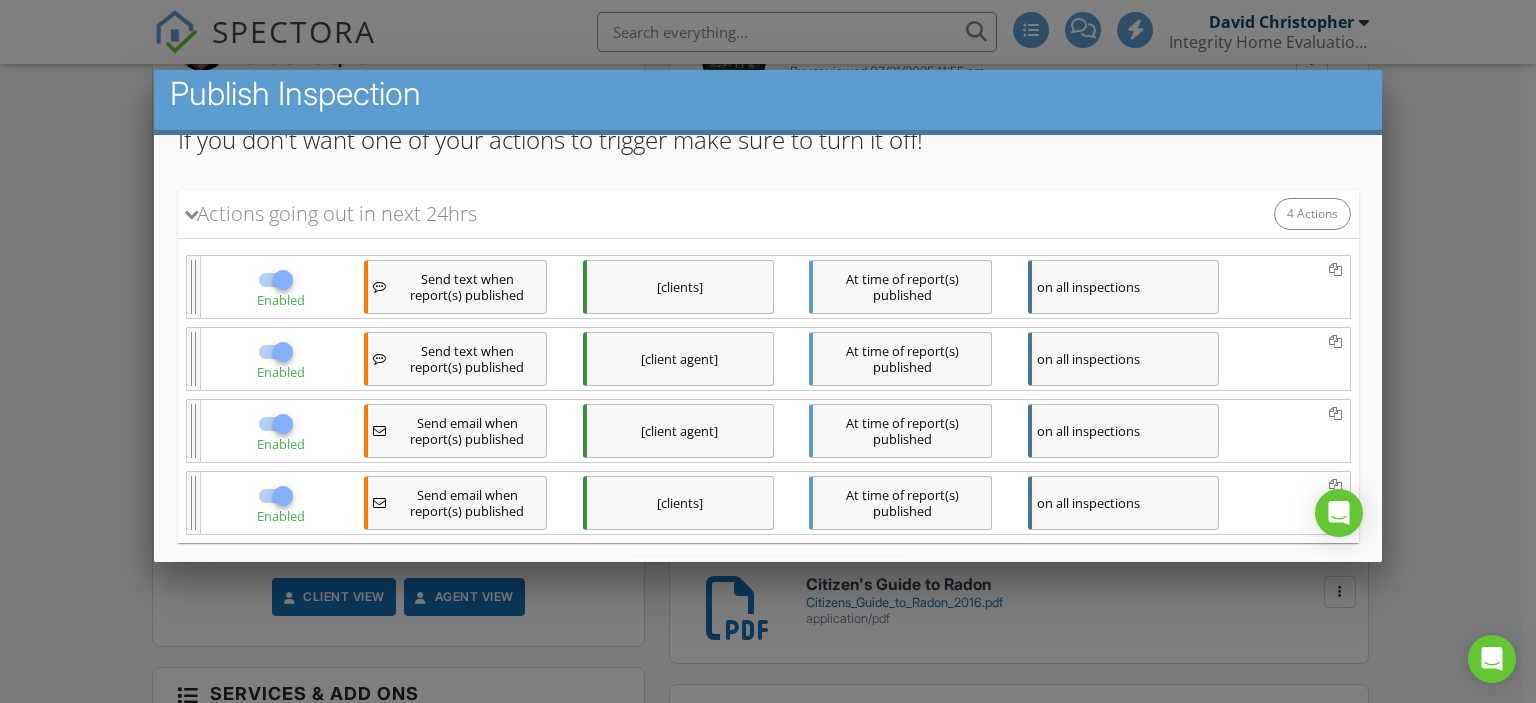 scroll, scrollTop: 312, scrollLeft: 0, axis: vertical 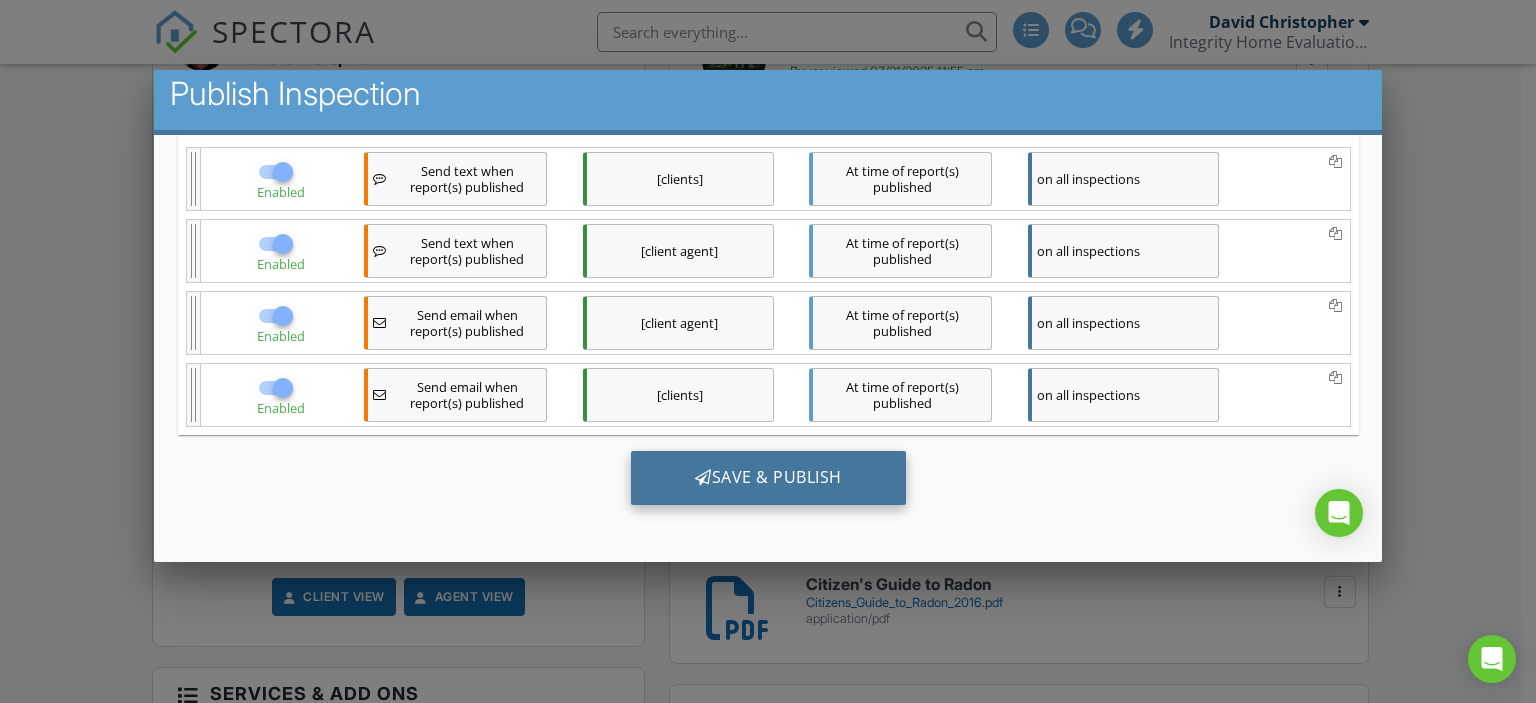 click on "Save & Publish" at bounding box center [767, 478] 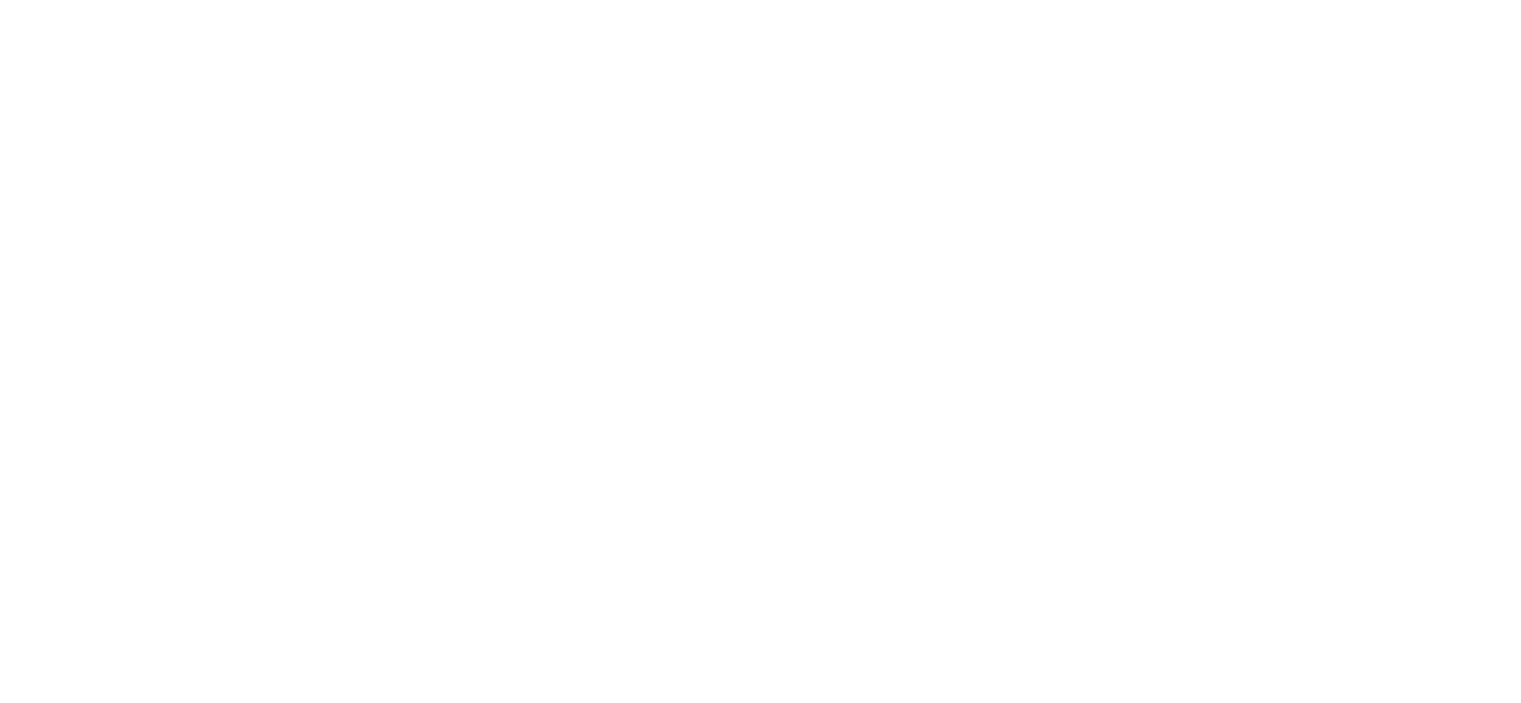 scroll, scrollTop: 0, scrollLeft: 0, axis: both 